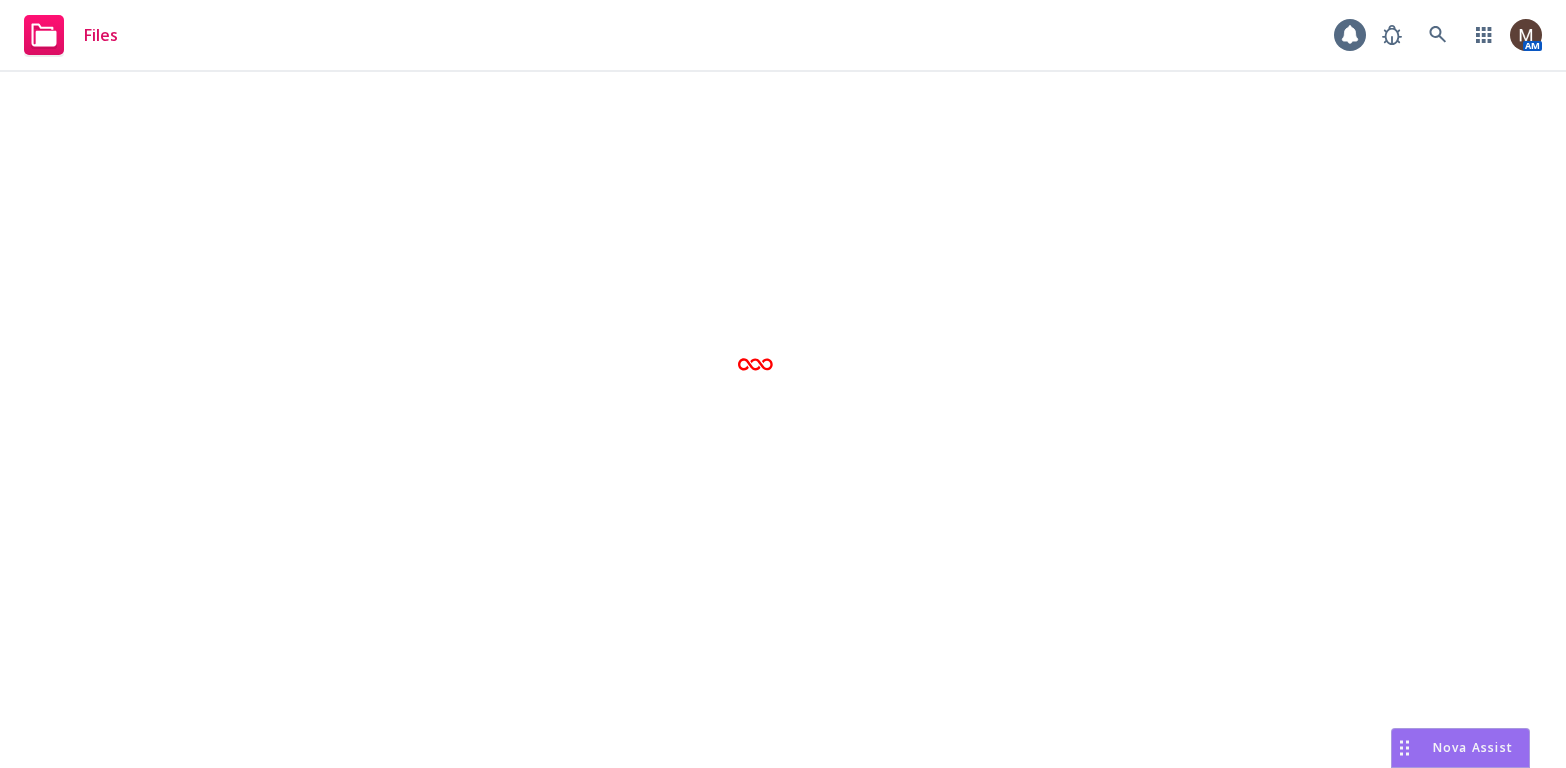 scroll, scrollTop: 0, scrollLeft: 0, axis: both 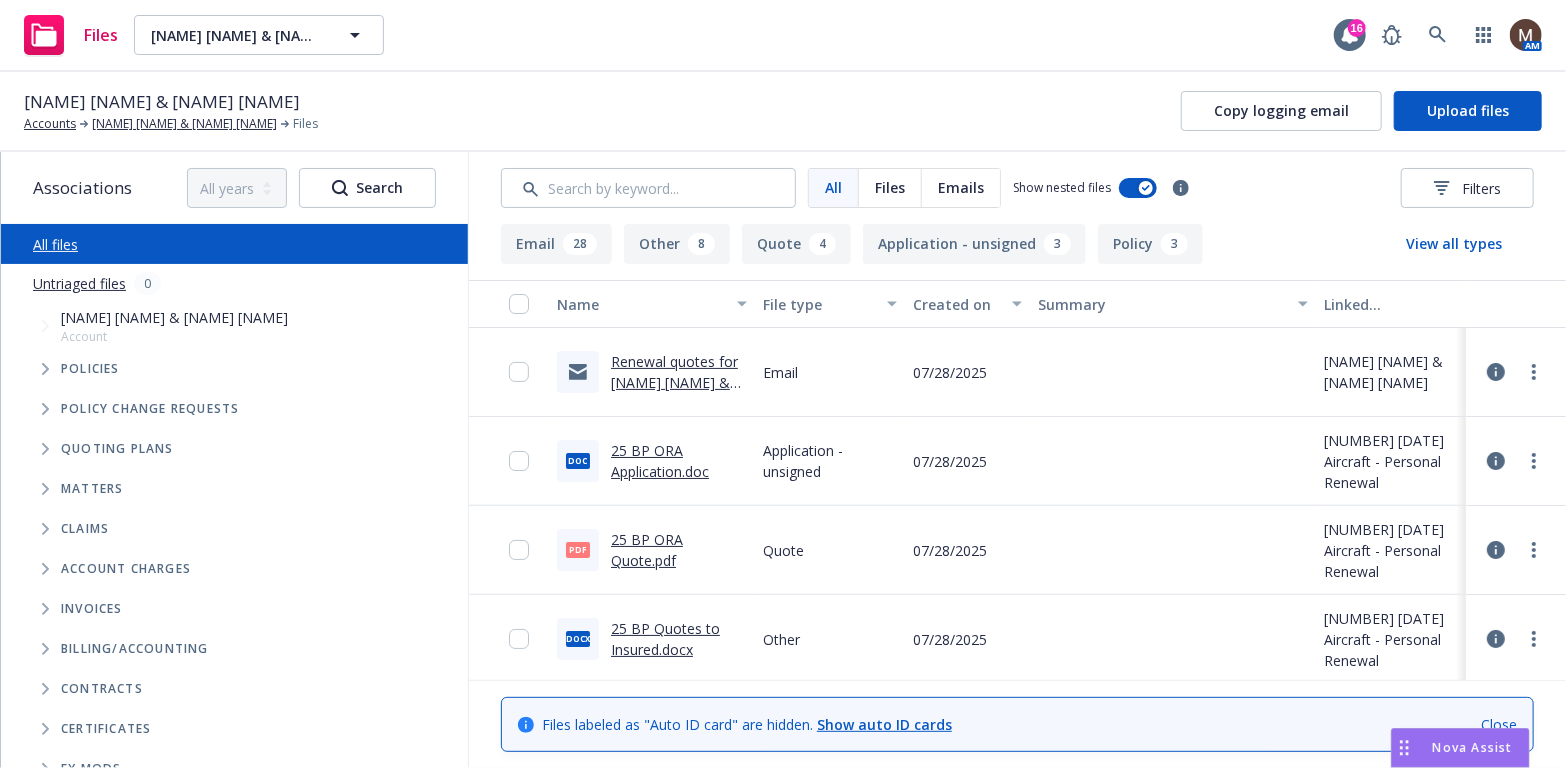 click on "Renewal quotes for [NAME] [NAME] & [NAME] [NAME]" at bounding box center [674, 382] 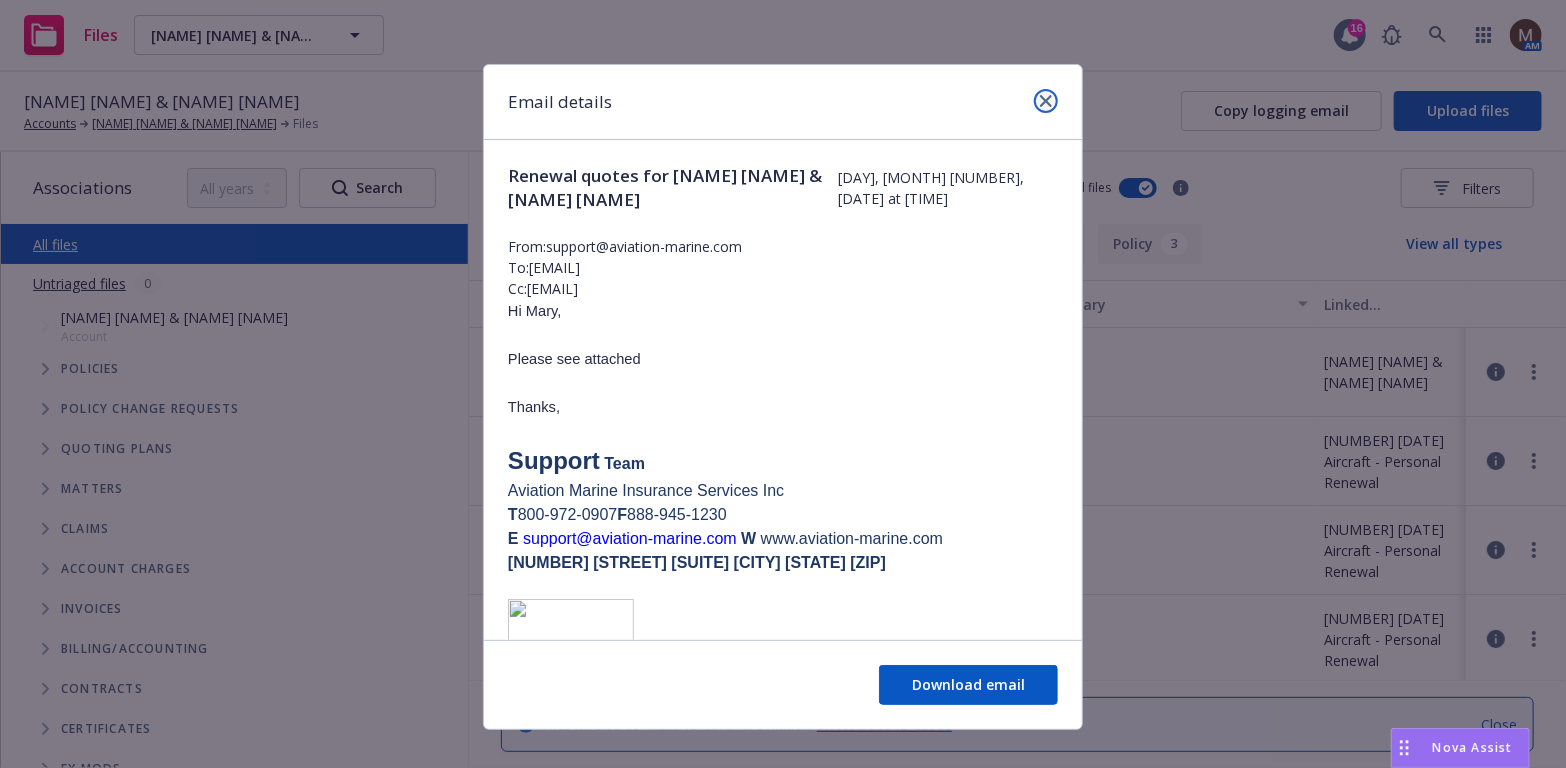 click at bounding box center [1046, 101] 